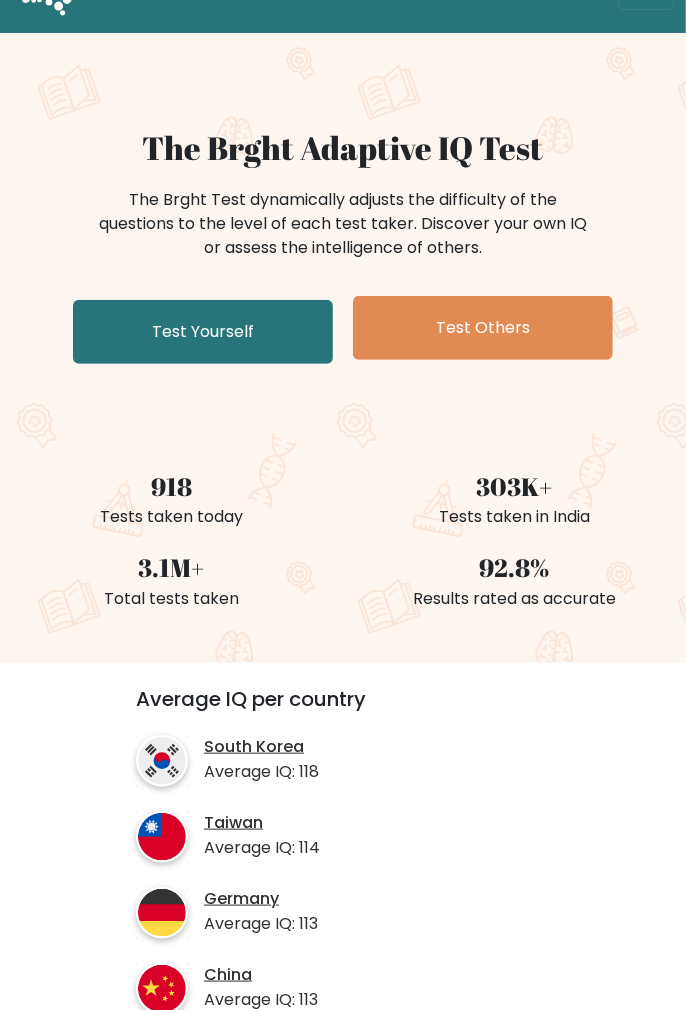 scroll, scrollTop: 0, scrollLeft: 0, axis: both 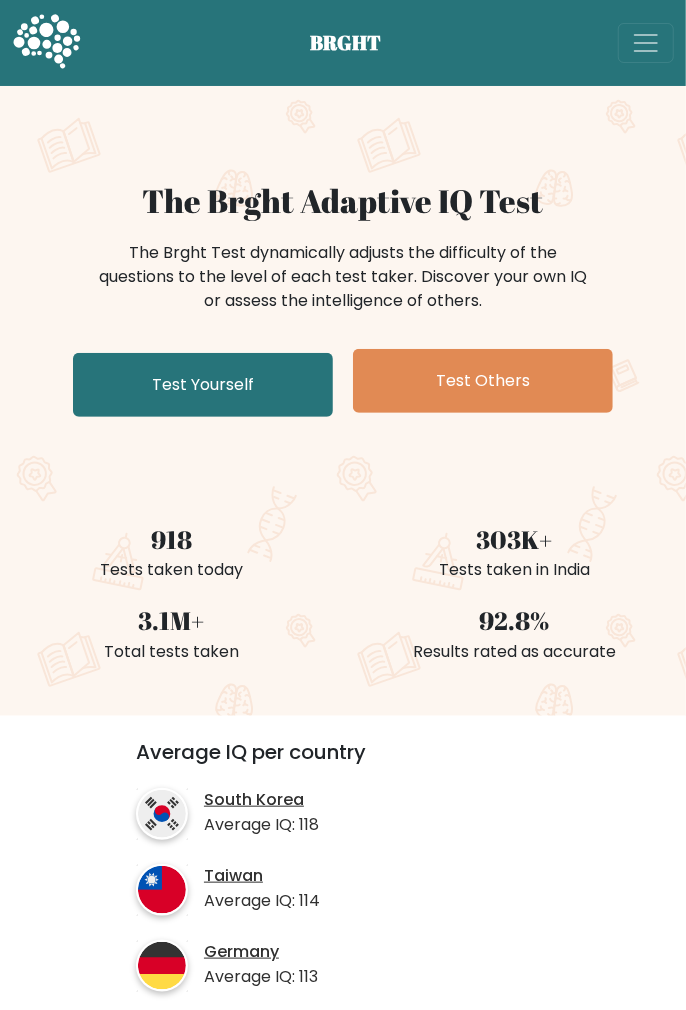 click on "Test Yourself" at bounding box center [203, 385] 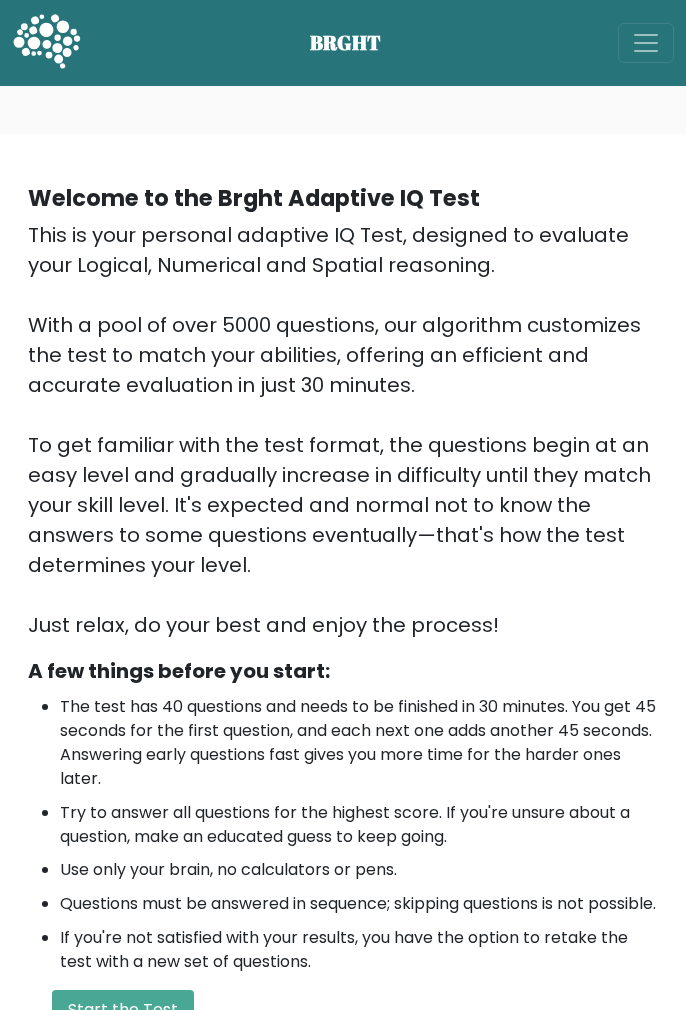scroll, scrollTop: 410, scrollLeft: 0, axis: vertical 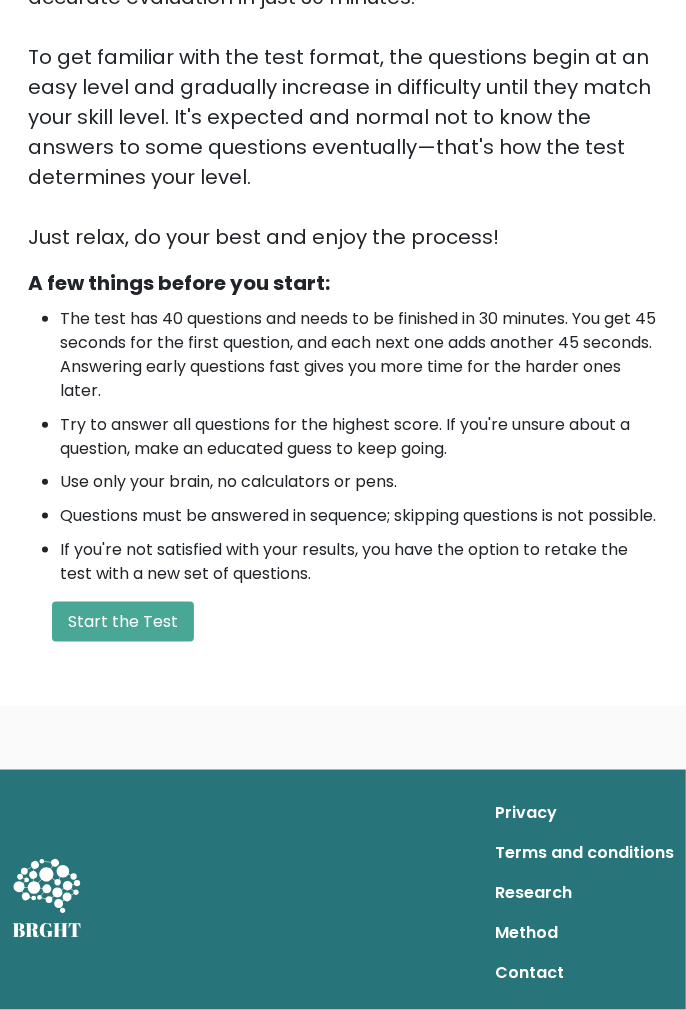 click on "Privacy
Terms
and conditions
Research
Method
Contact" at bounding box center [343, 898] 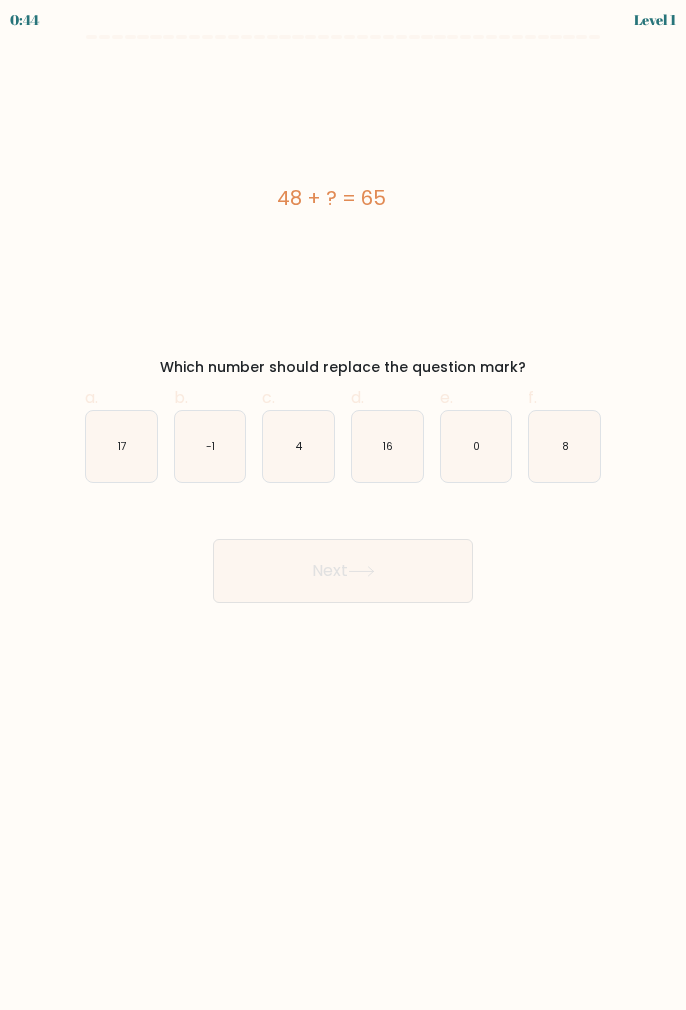 scroll, scrollTop: 0, scrollLeft: 0, axis: both 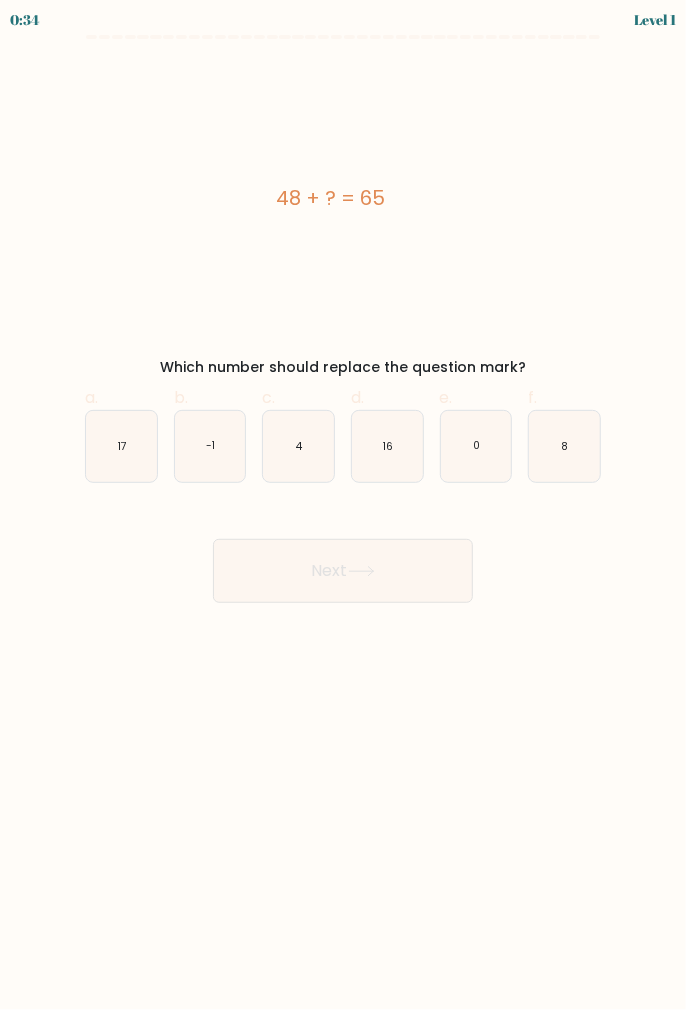 click on "0:34
Level 1
a." at bounding box center [343, 505] 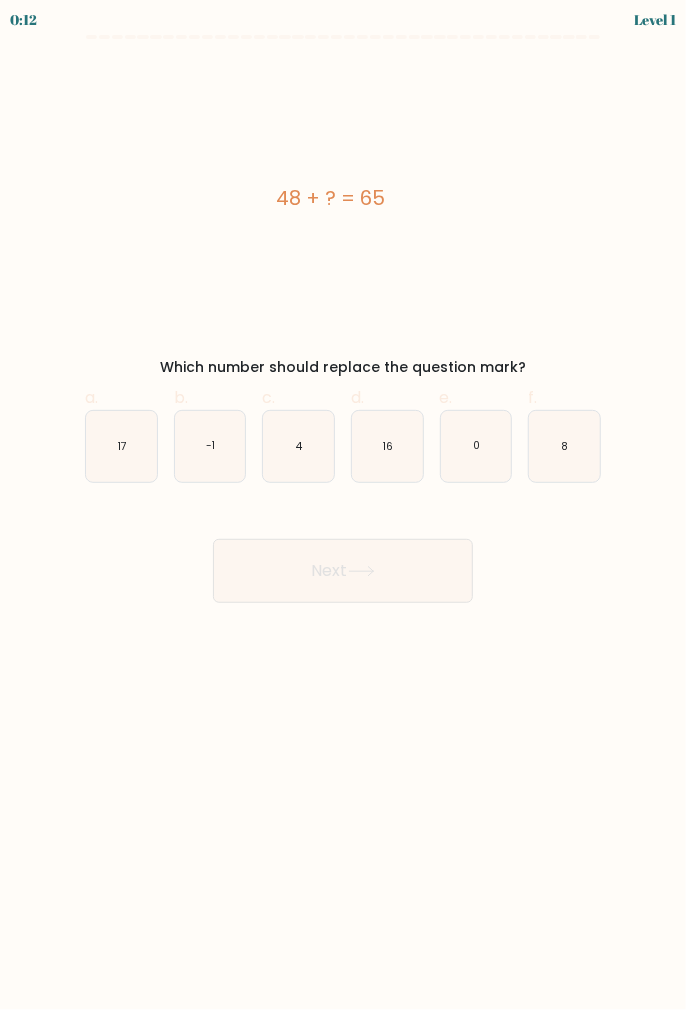 click on "17" 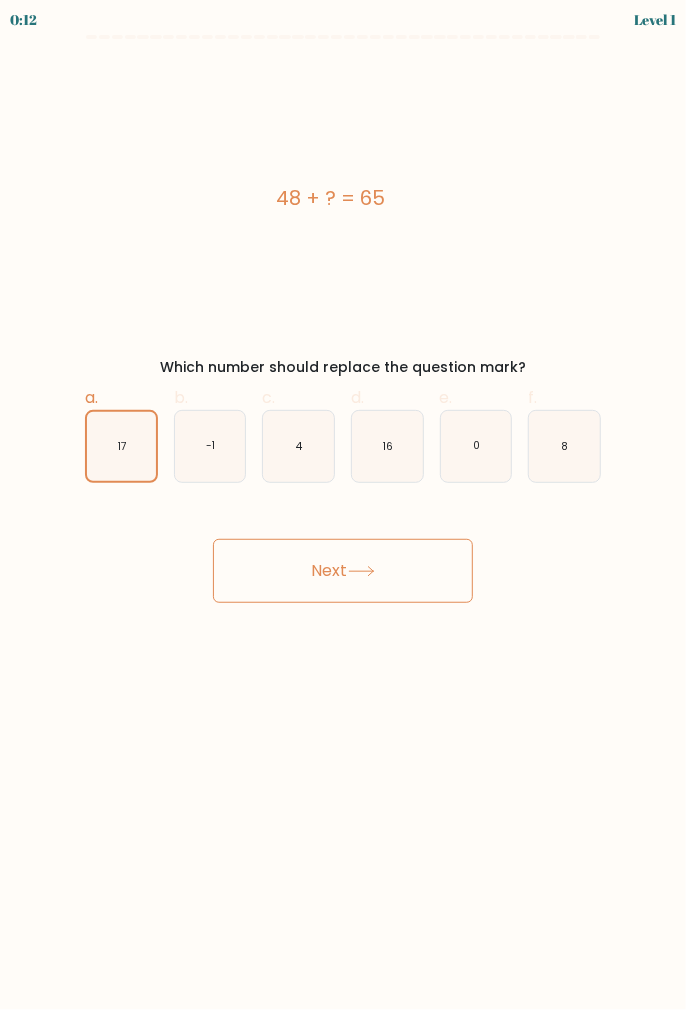 click on "Next" at bounding box center (343, 571) 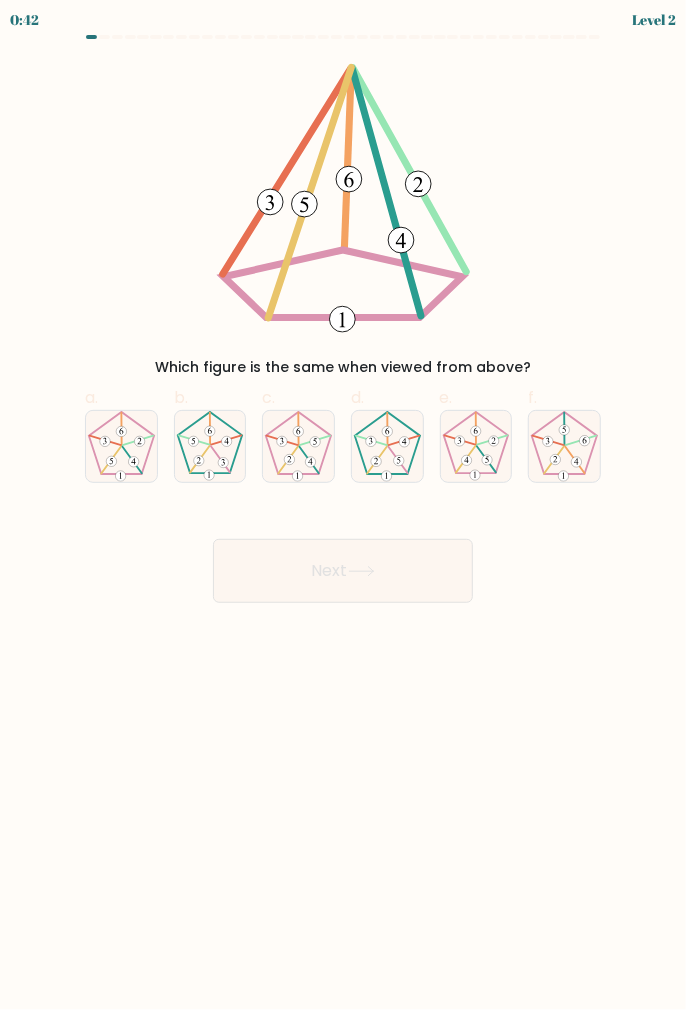 click 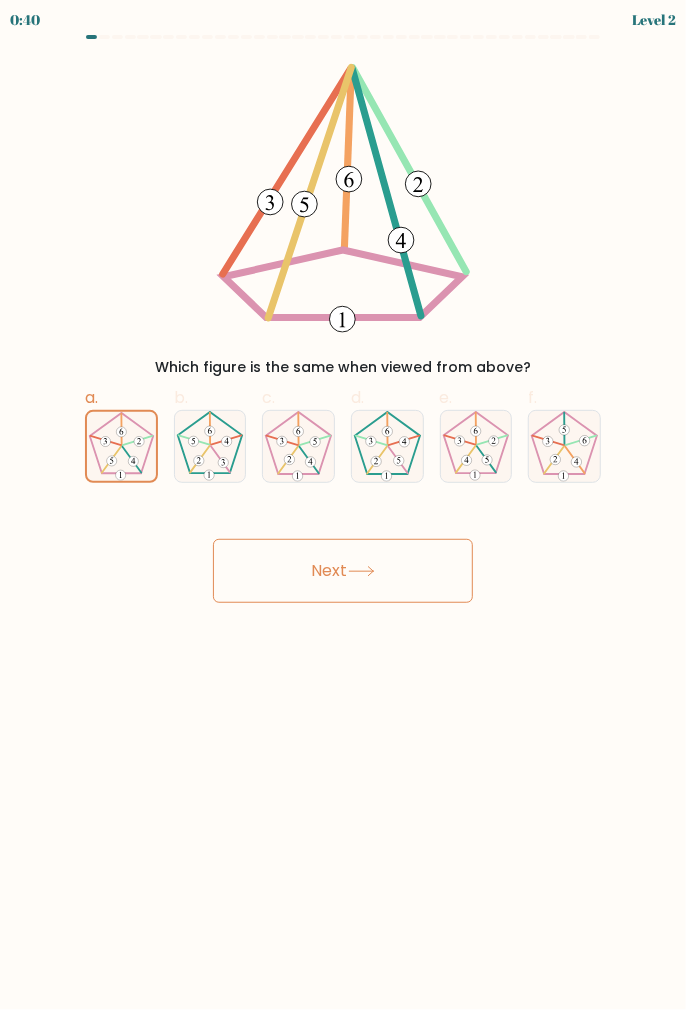 click on "Next" at bounding box center [343, 571] 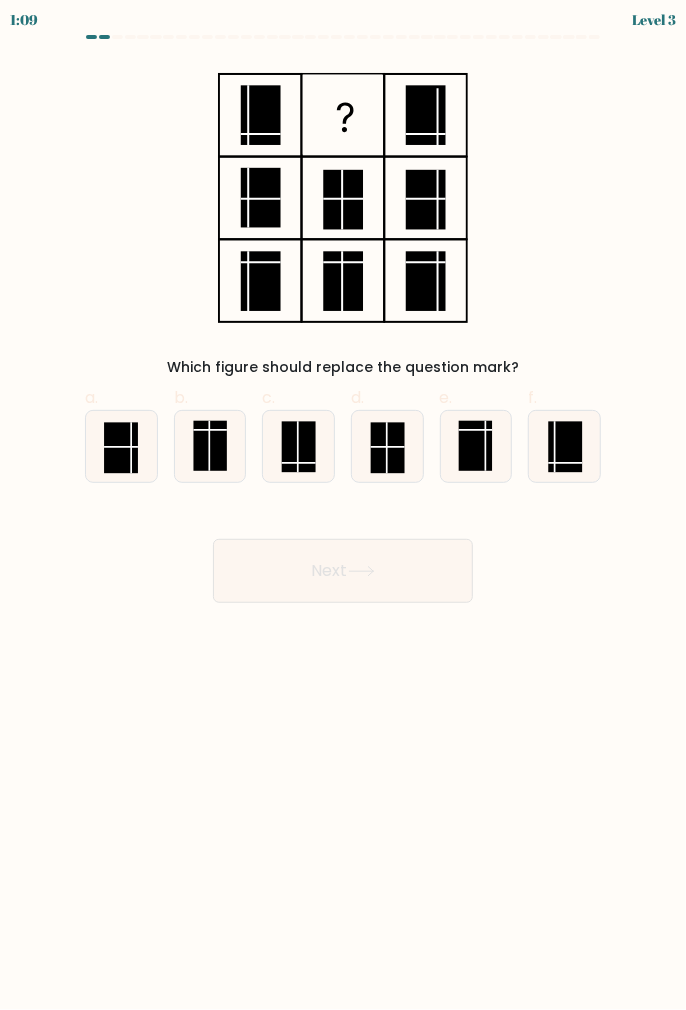 click 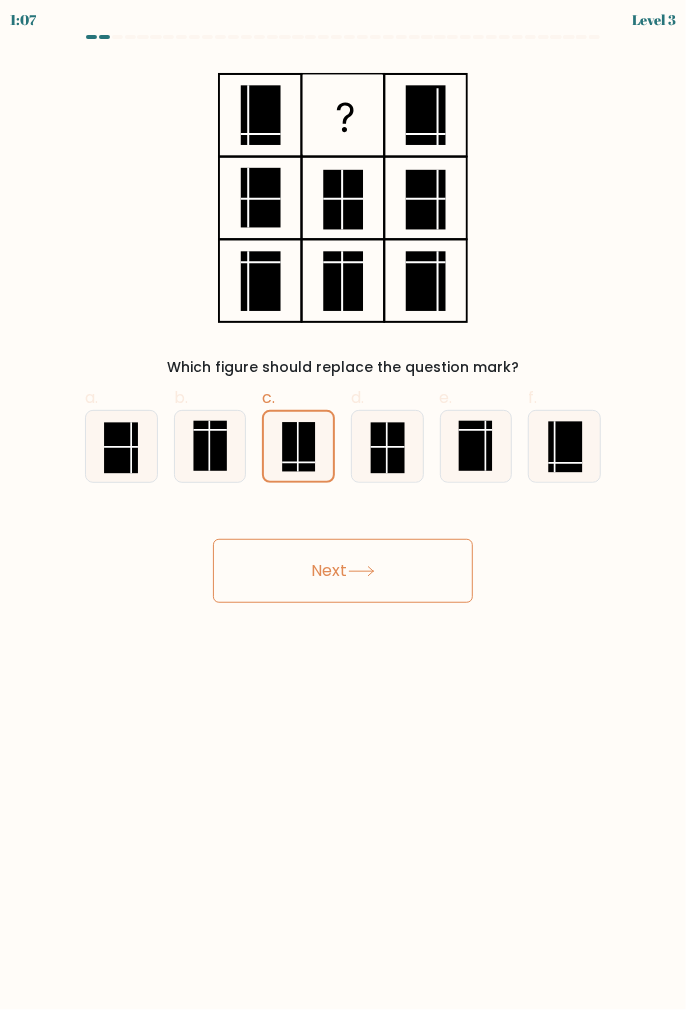 click on "Next" at bounding box center (343, 571) 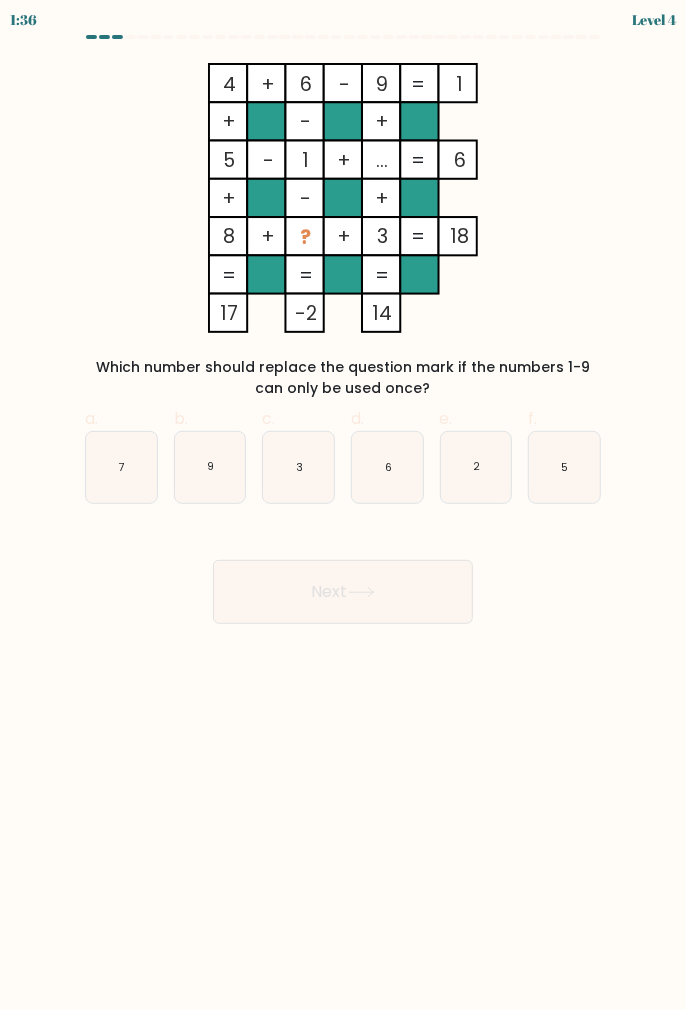 click on "7" 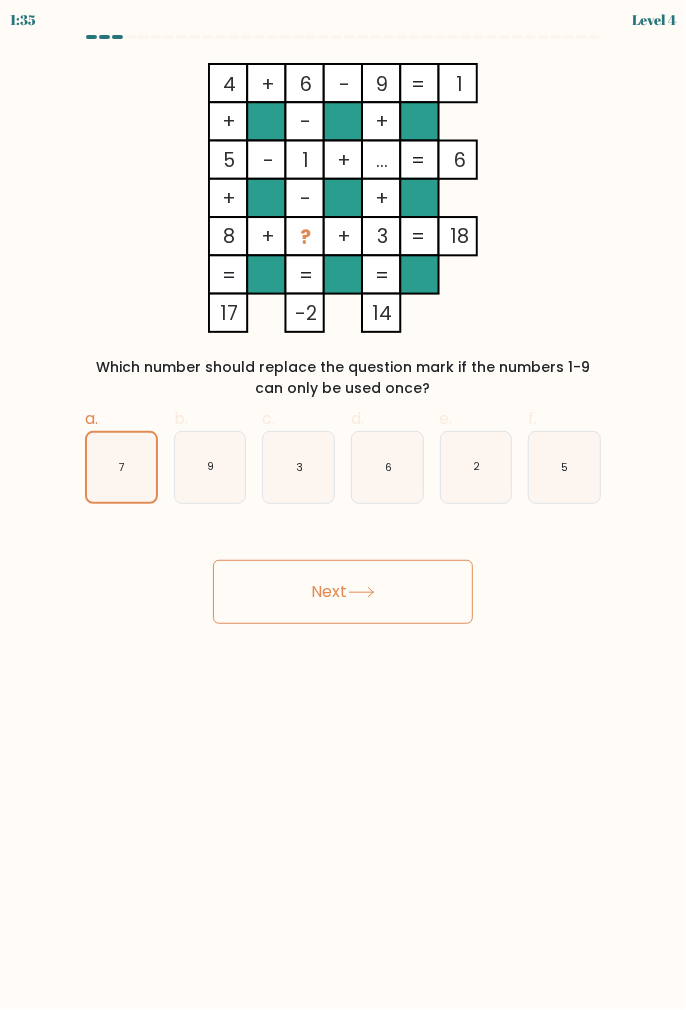click on "Next" at bounding box center (343, 592) 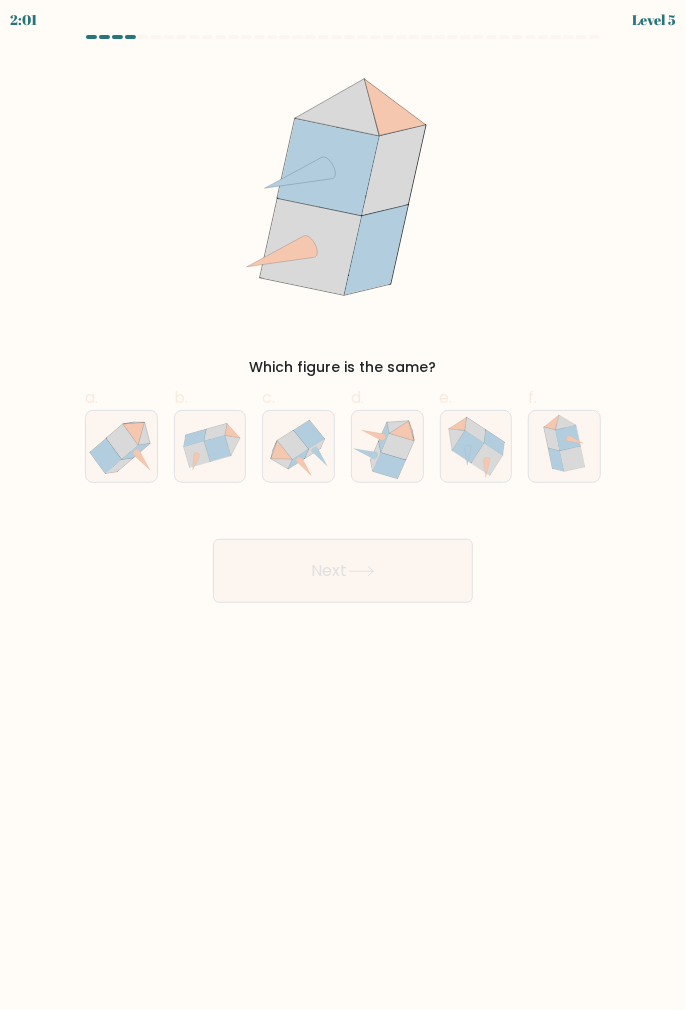 click 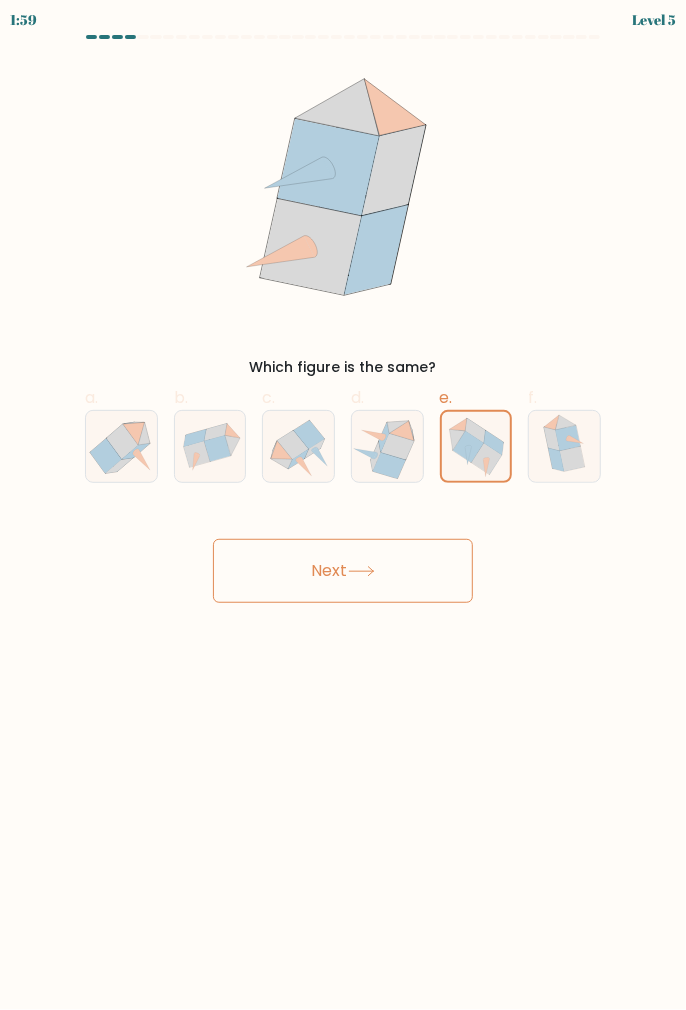 click on "Next" at bounding box center (343, 571) 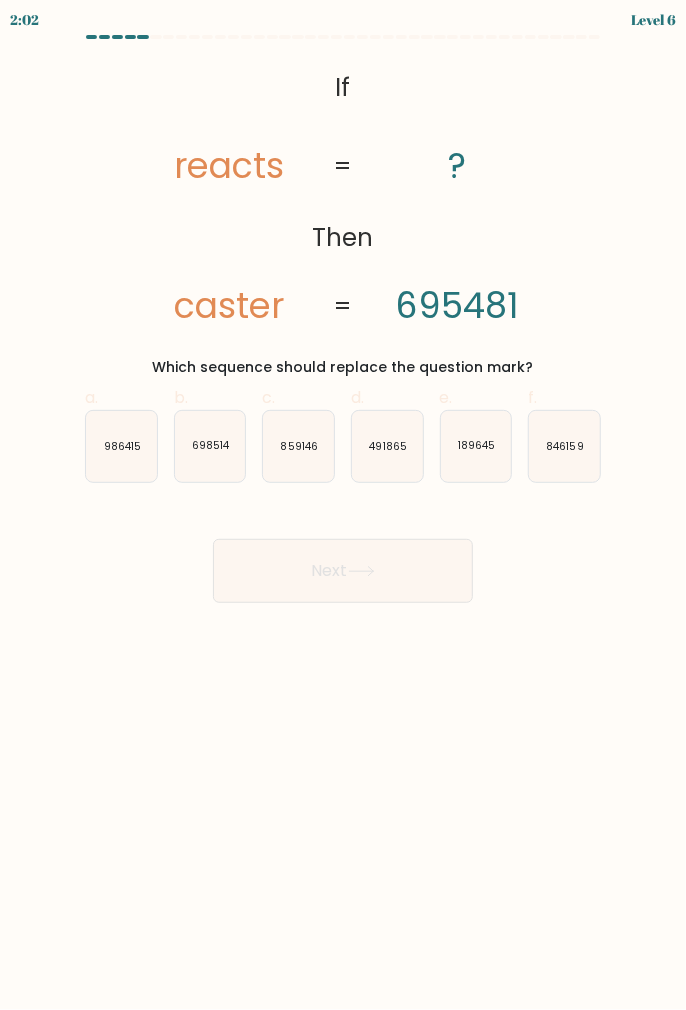 click on "491865" 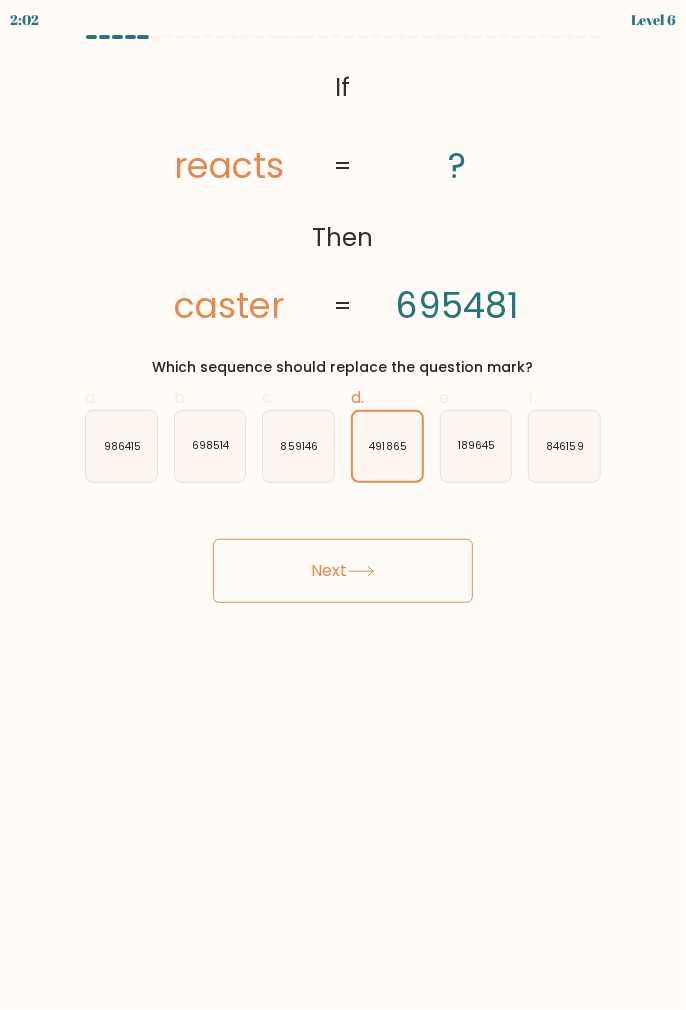 click on "Next" at bounding box center [343, 571] 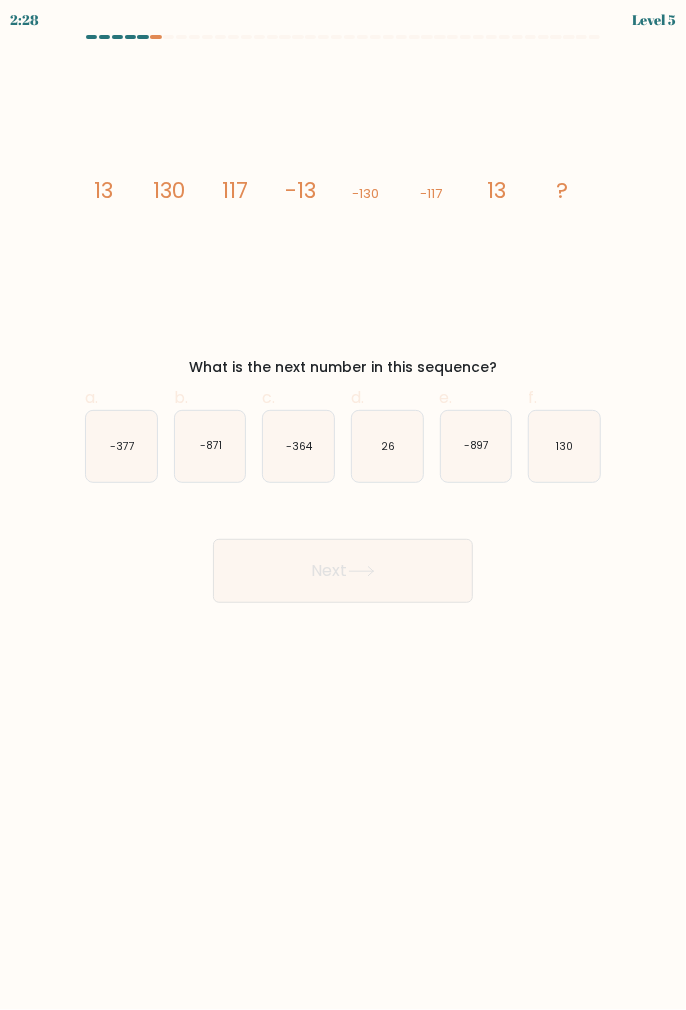 click at bounding box center (343, 319) 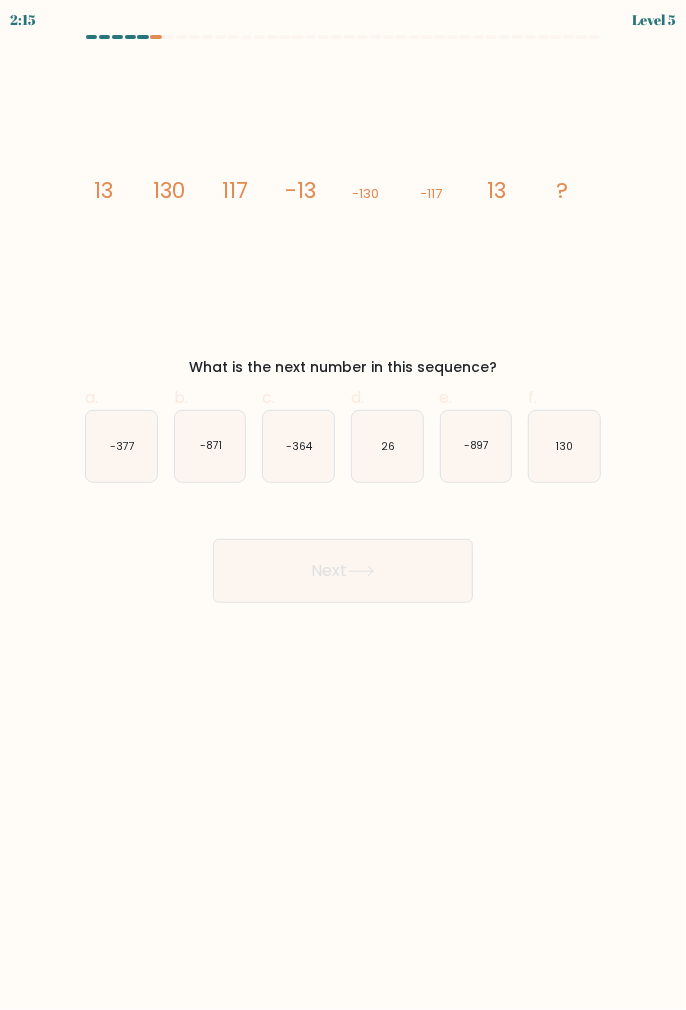 click on "130" 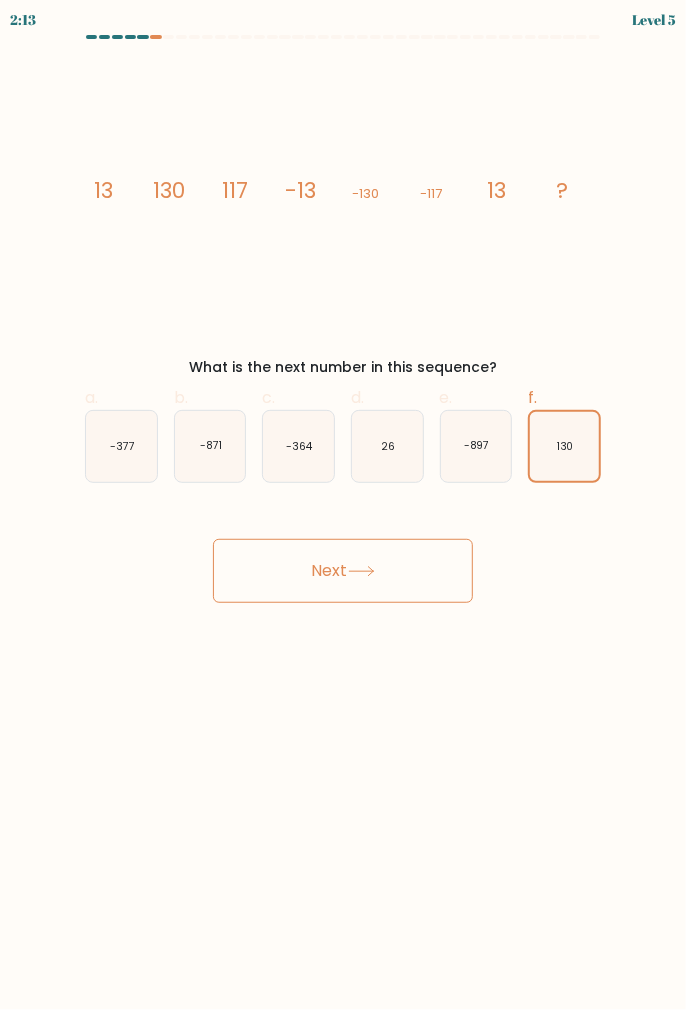 click on "Next" at bounding box center (343, 571) 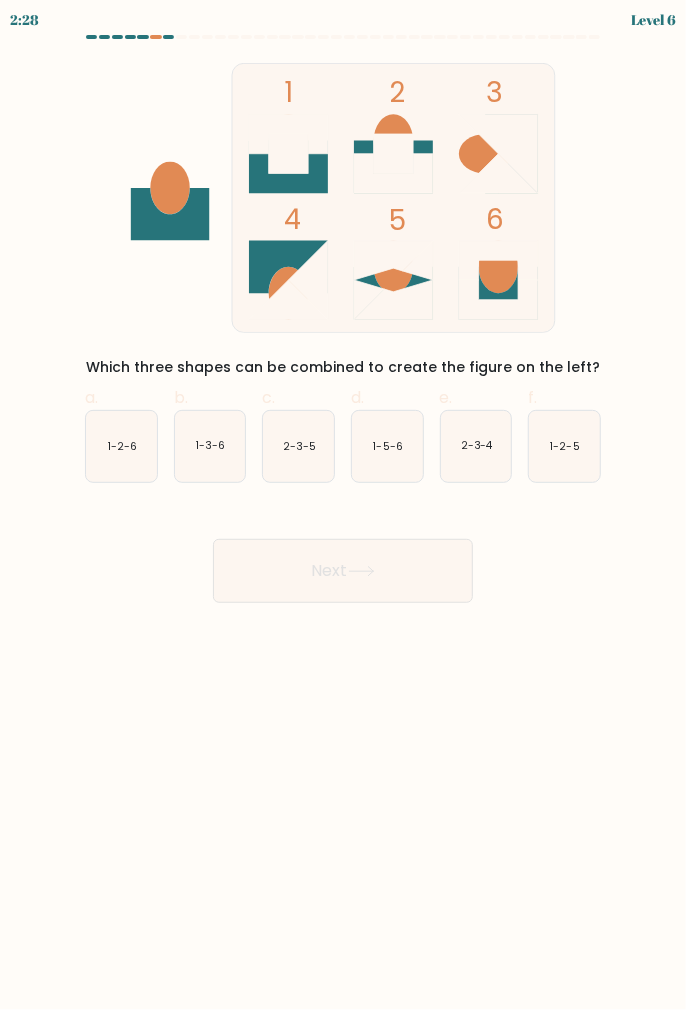 click on "1-2-6" 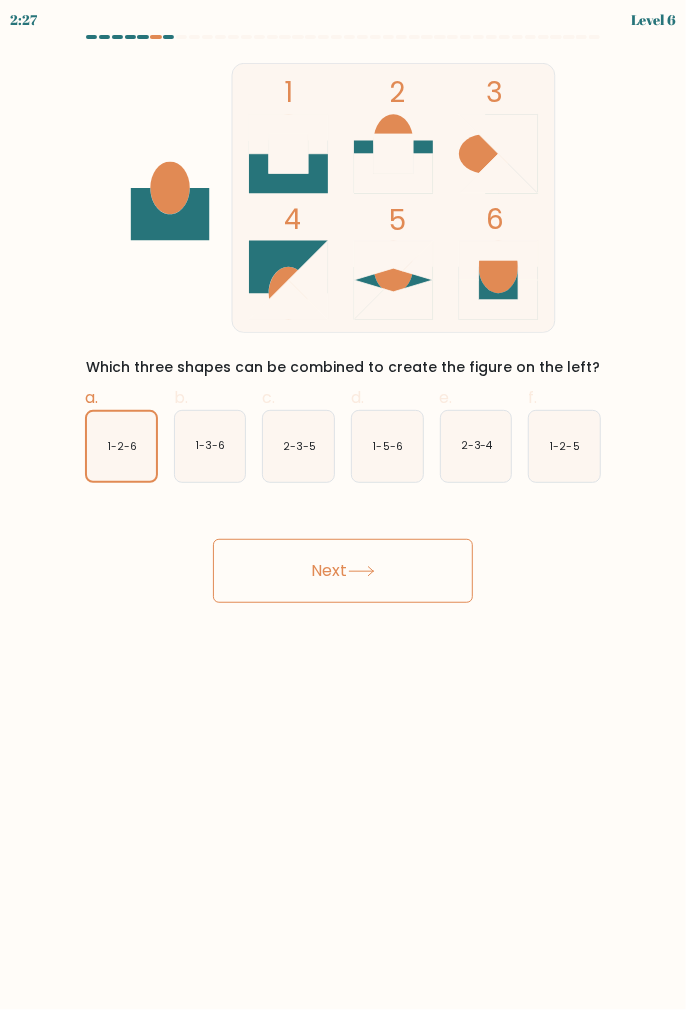 click on "Next" at bounding box center (343, 571) 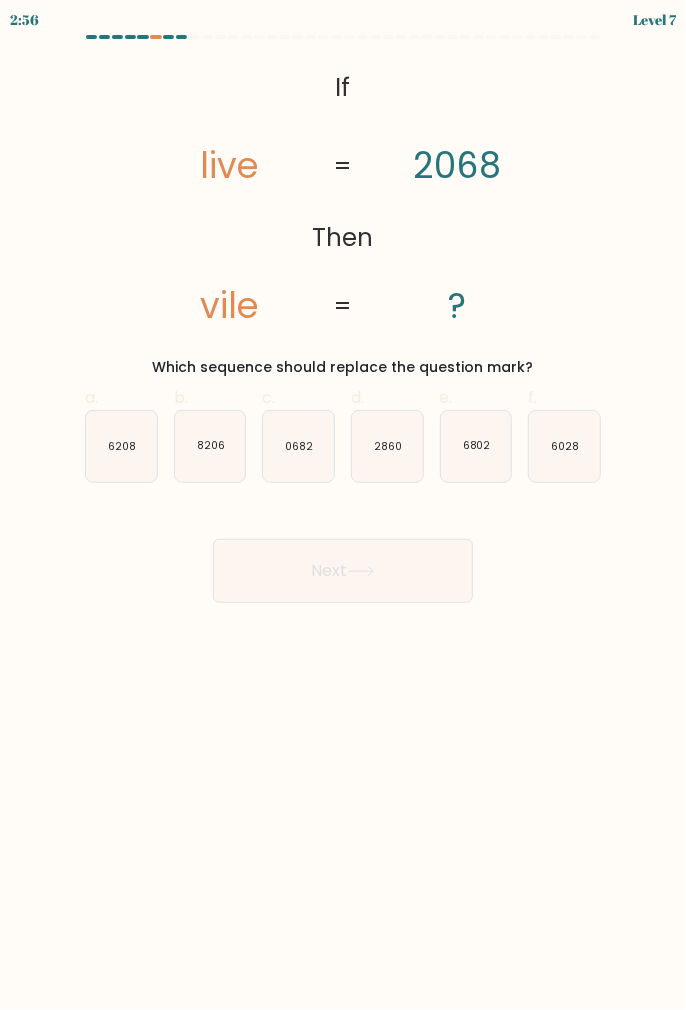 click on "6028" 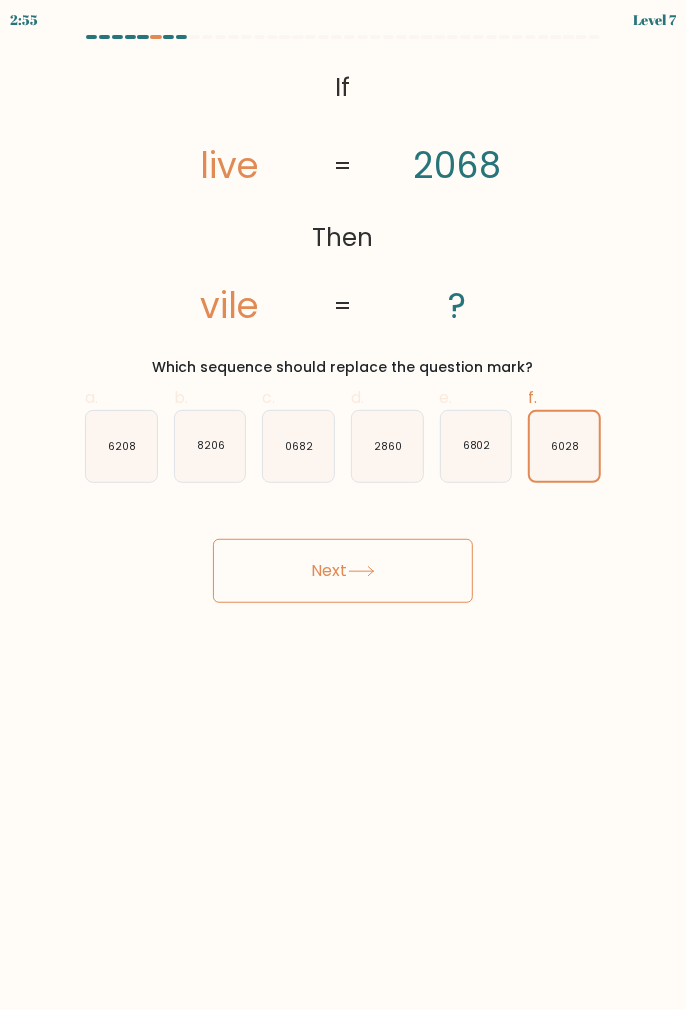 click on "Next" at bounding box center (343, 571) 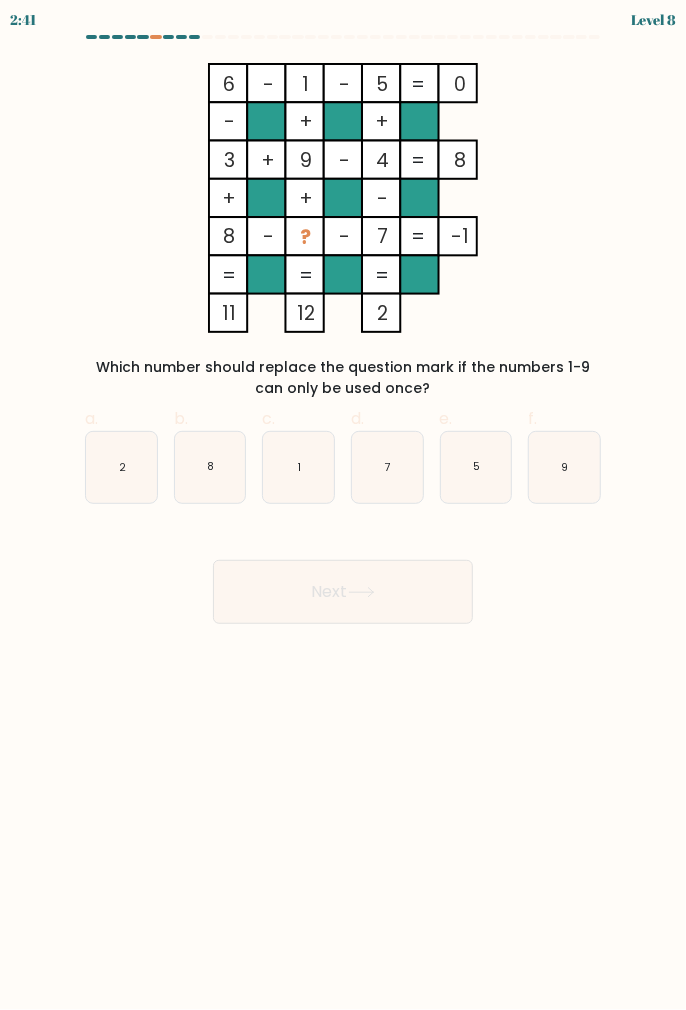 click on "2" 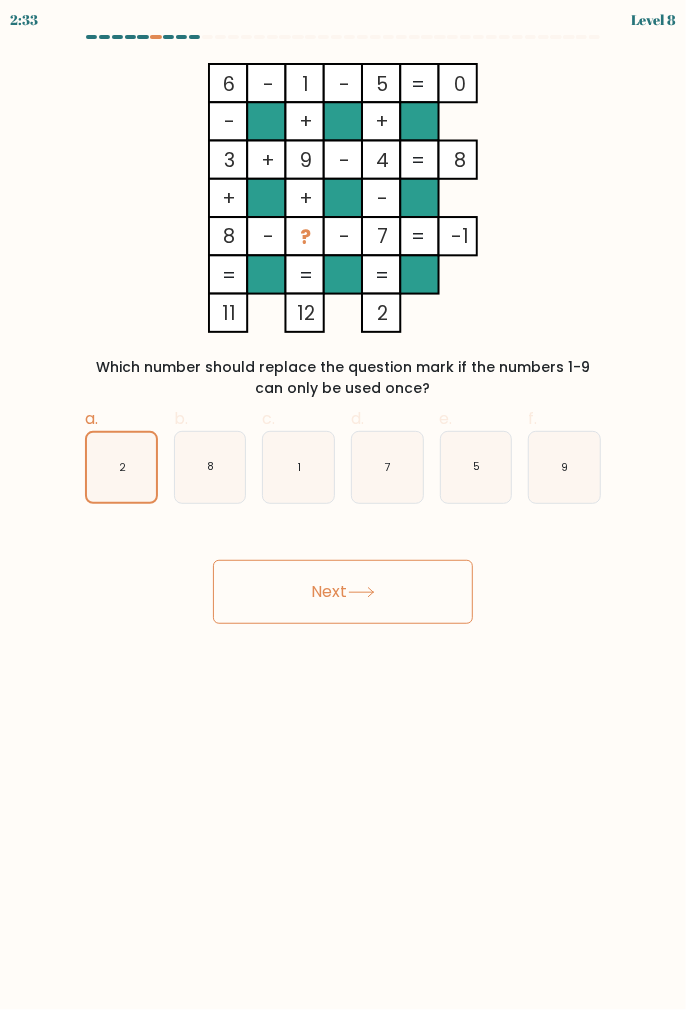 click on "Next" at bounding box center (343, 592) 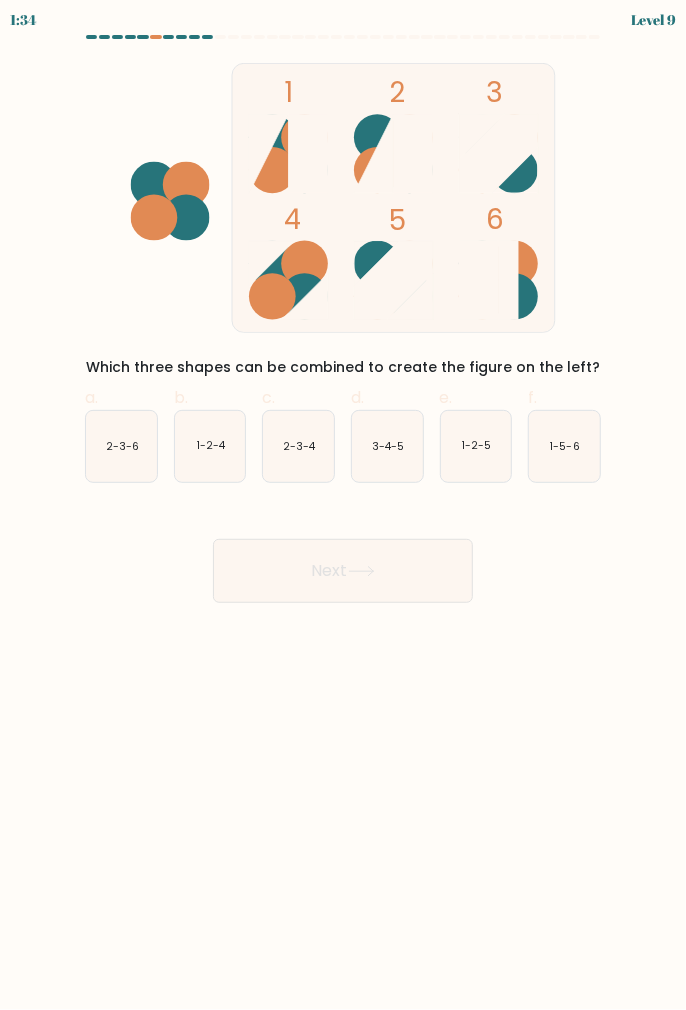 click on "3-4-5" 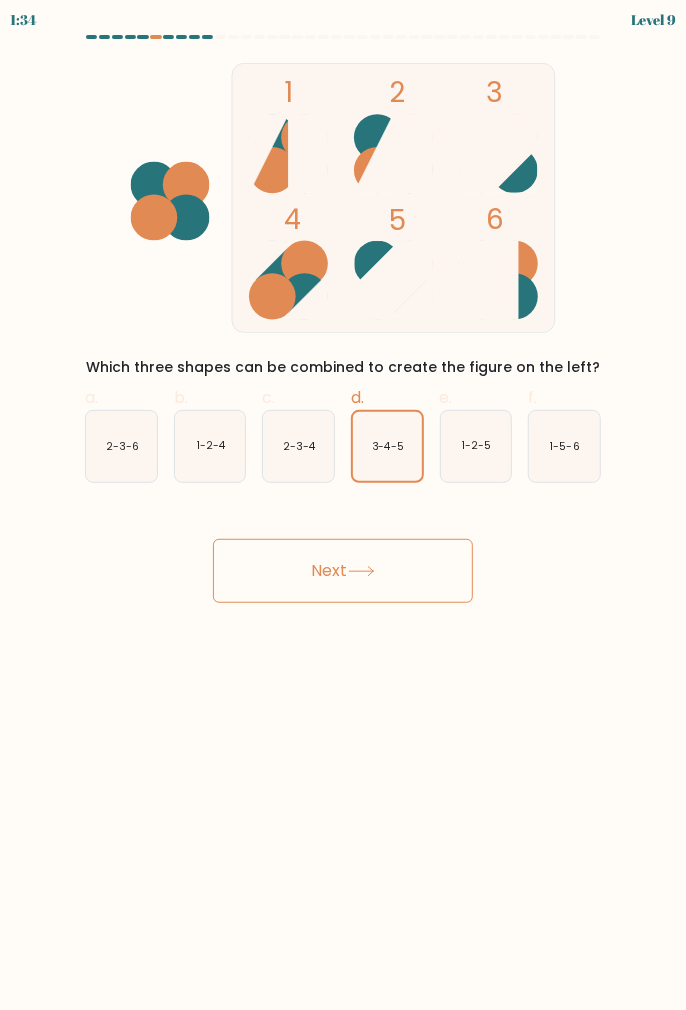 click on "Next" at bounding box center [343, 571] 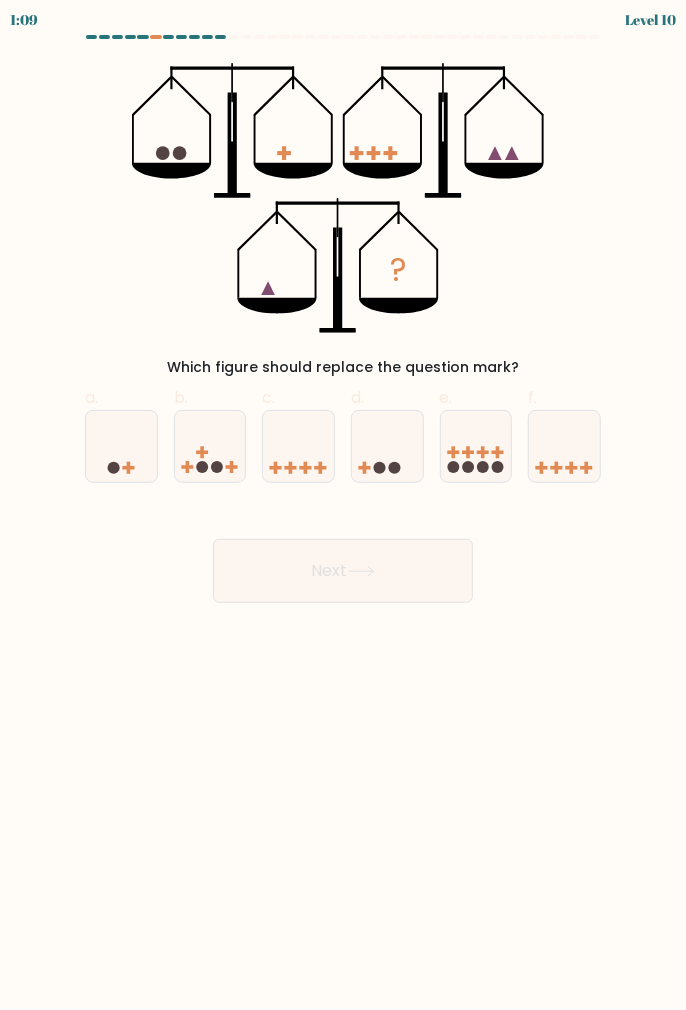 click 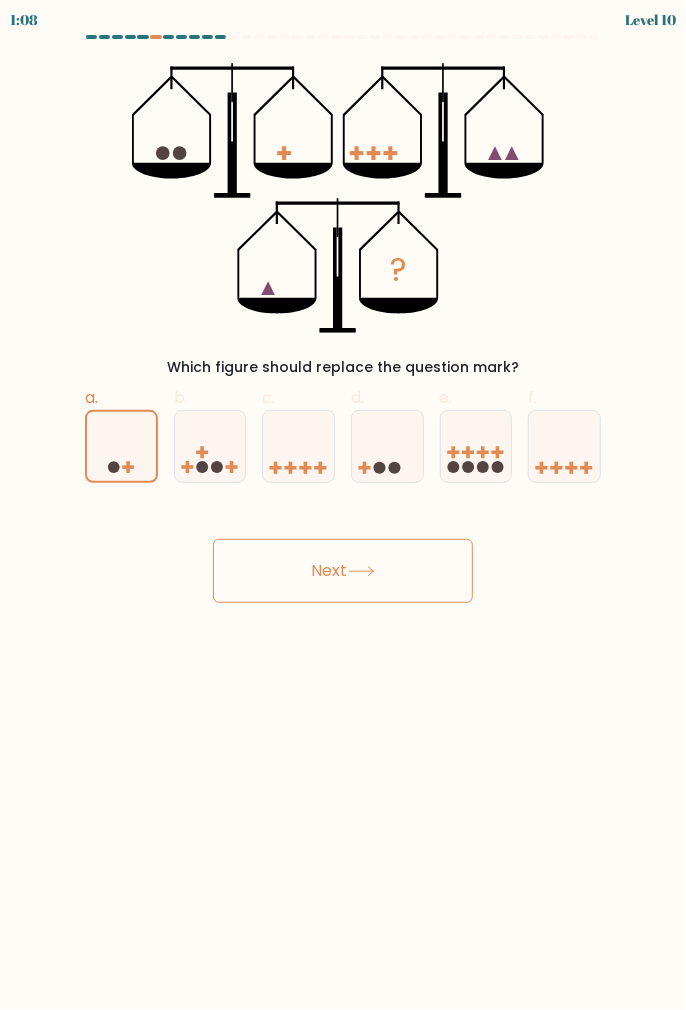 click on "Next" at bounding box center (343, 571) 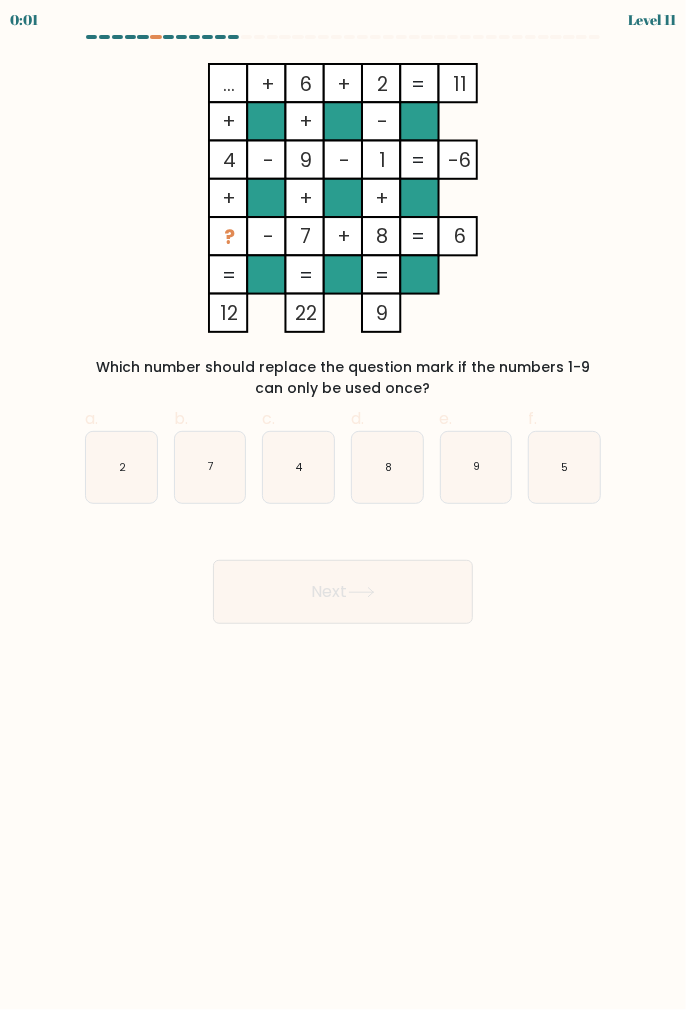 click on "5" 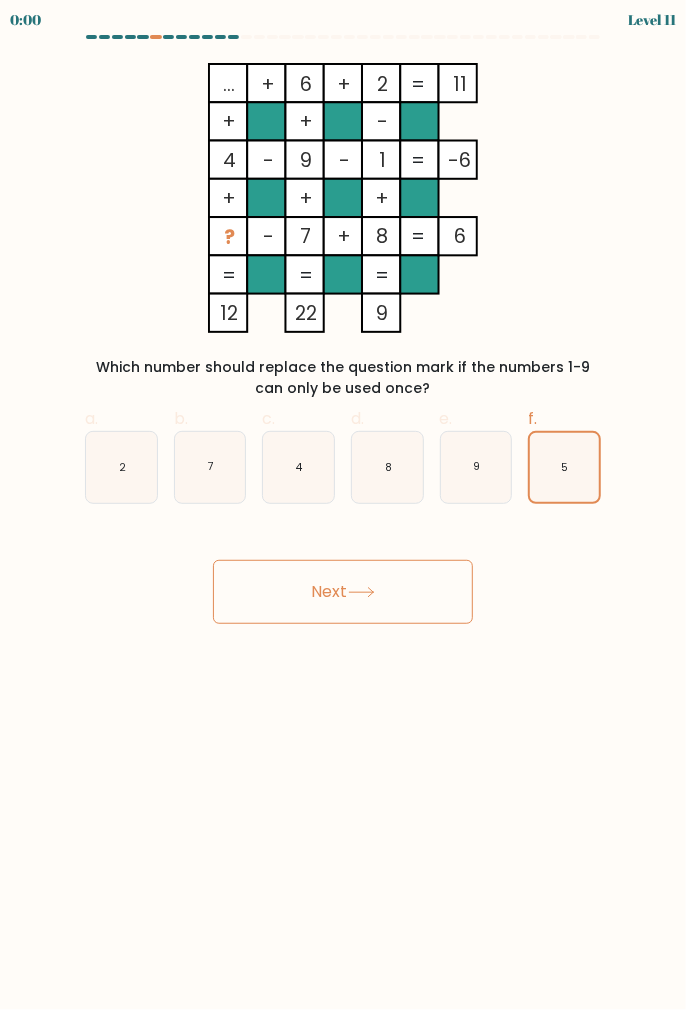 click on "Next" at bounding box center [343, 592] 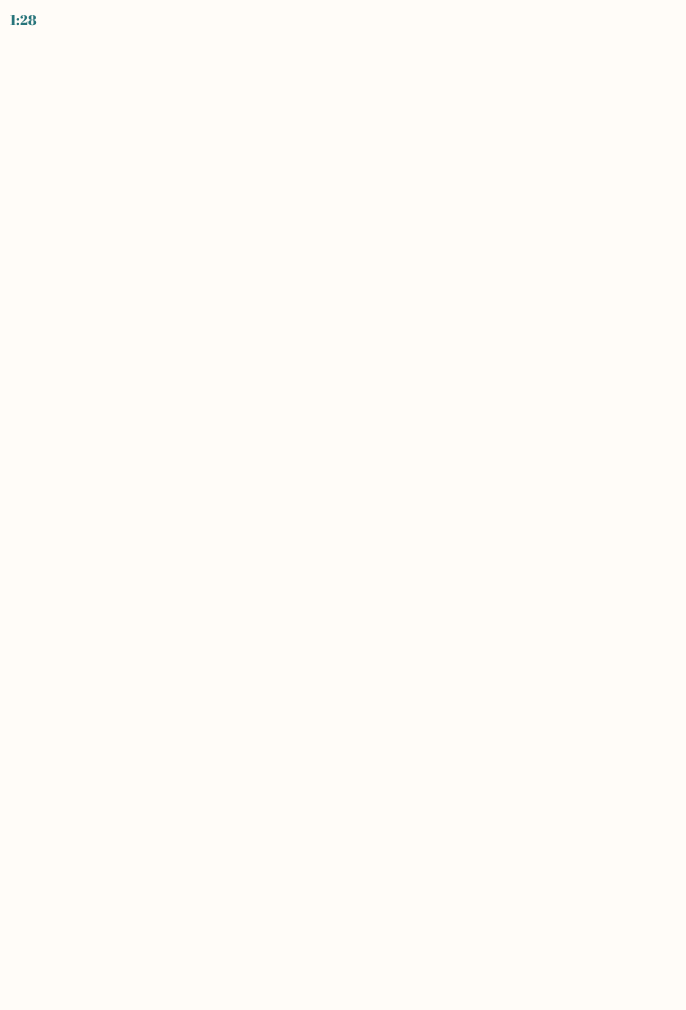 scroll, scrollTop: 0, scrollLeft: 0, axis: both 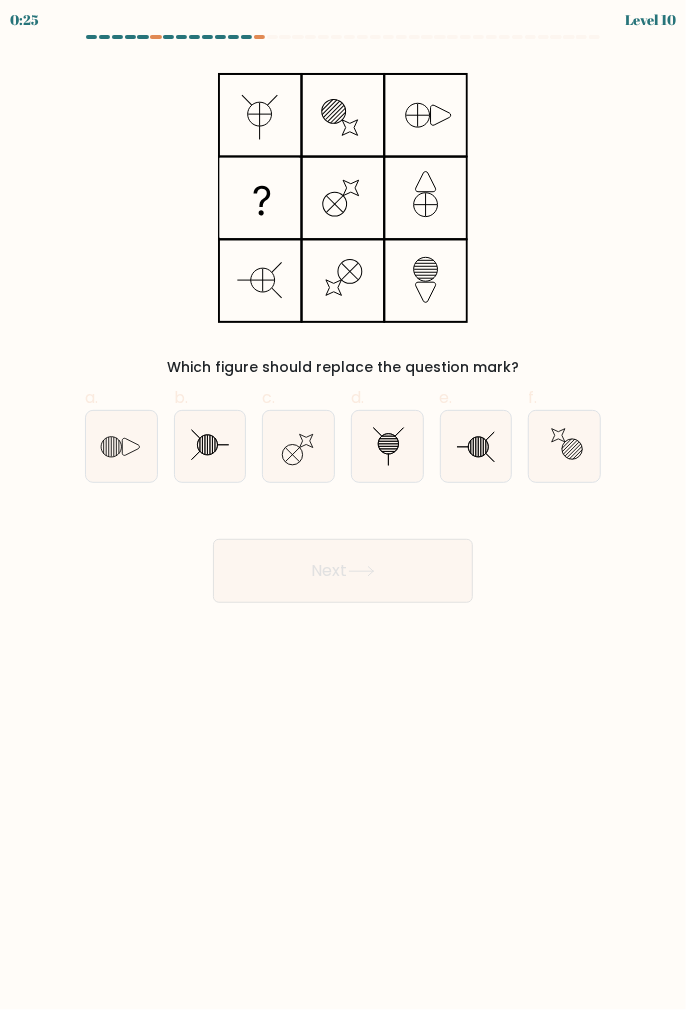 click 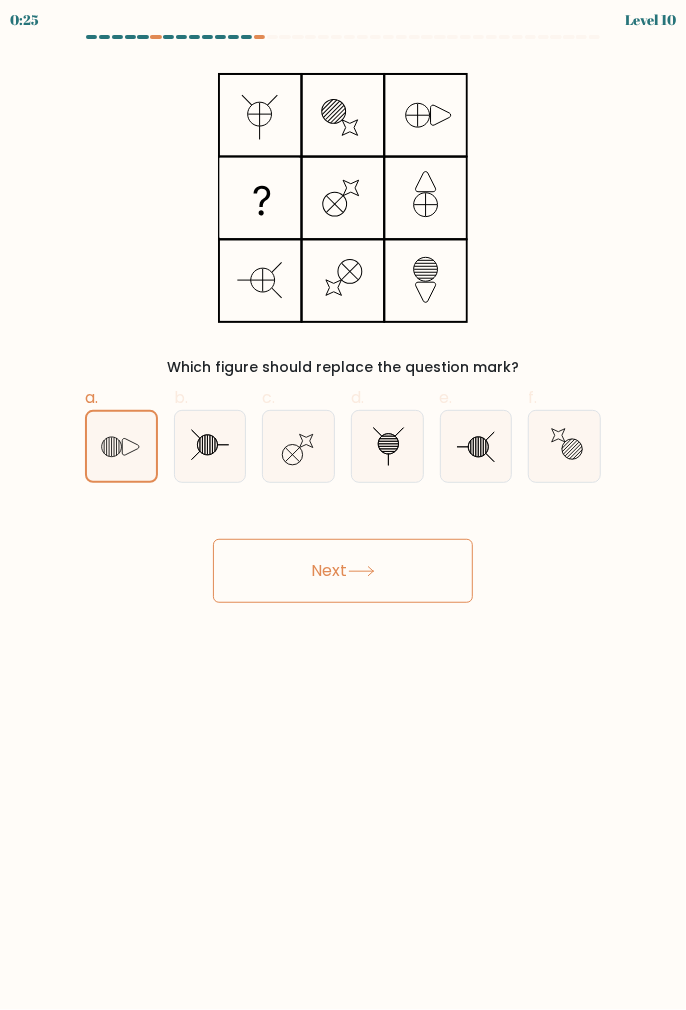 click on "Next" at bounding box center [343, 571] 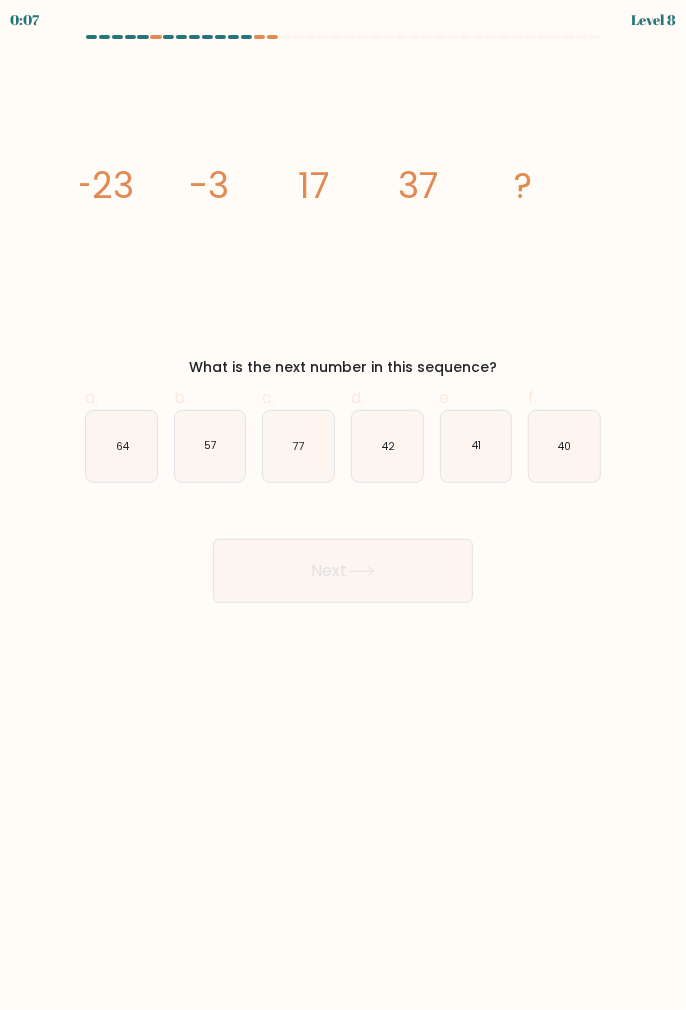 click on "57" 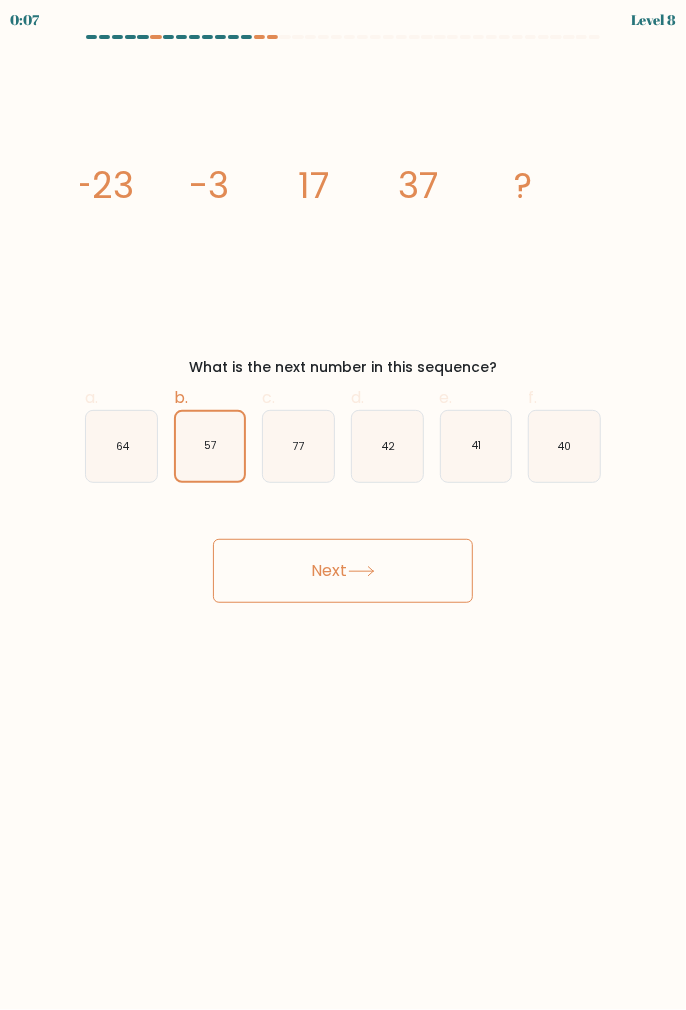click on "Next" at bounding box center [343, 571] 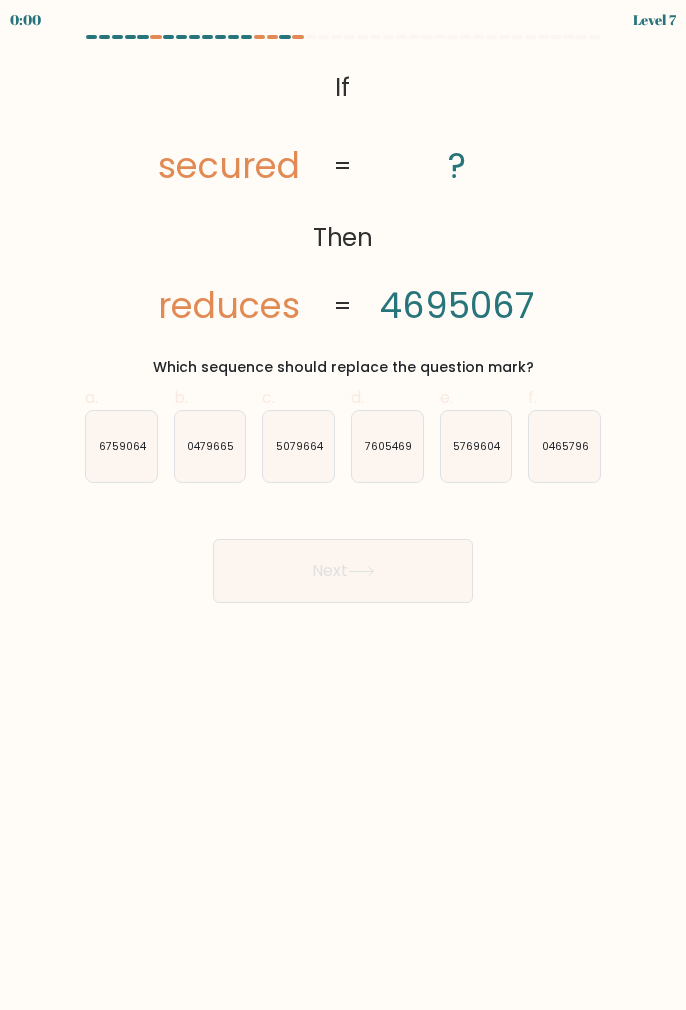 scroll, scrollTop: 0, scrollLeft: 0, axis: both 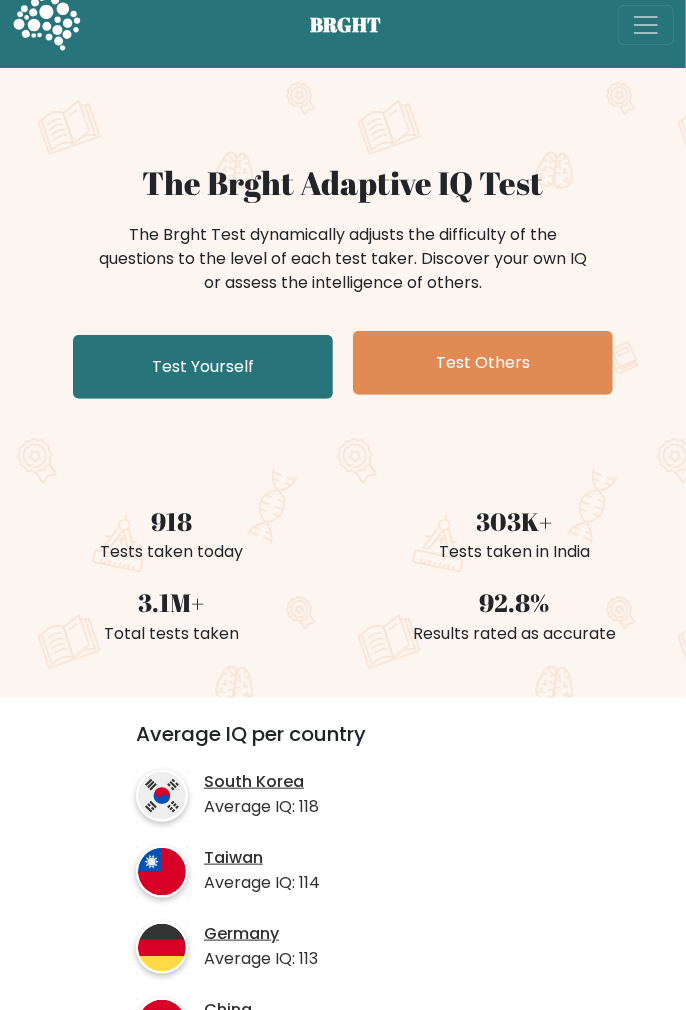 click on "Test Yourself" at bounding box center [203, 367] 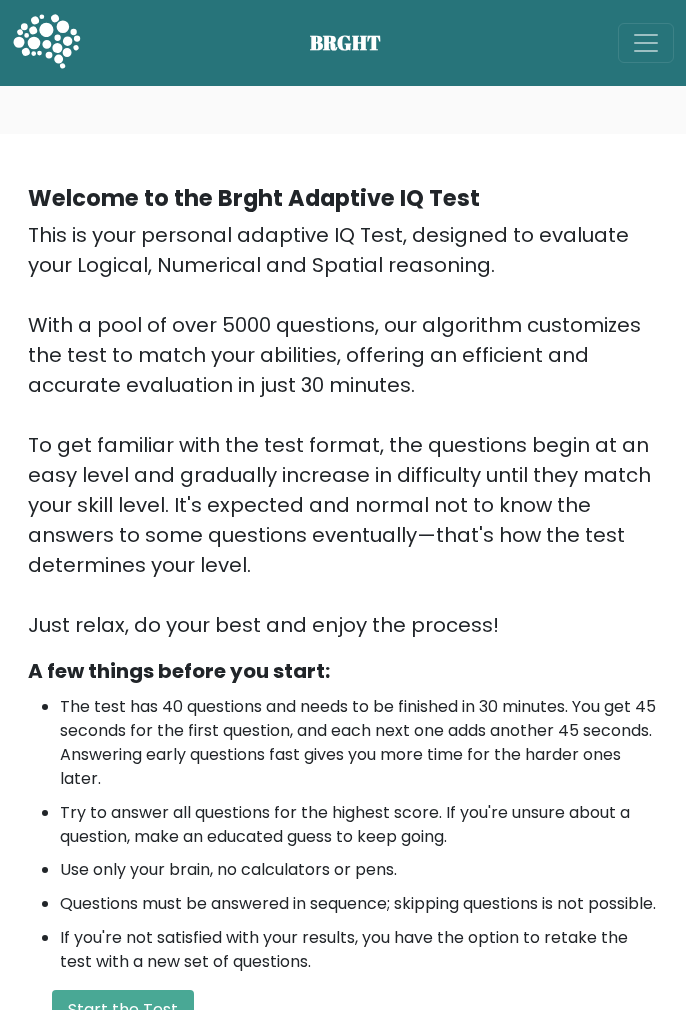 scroll, scrollTop: 411, scrollLeft: 0, axis: vertical 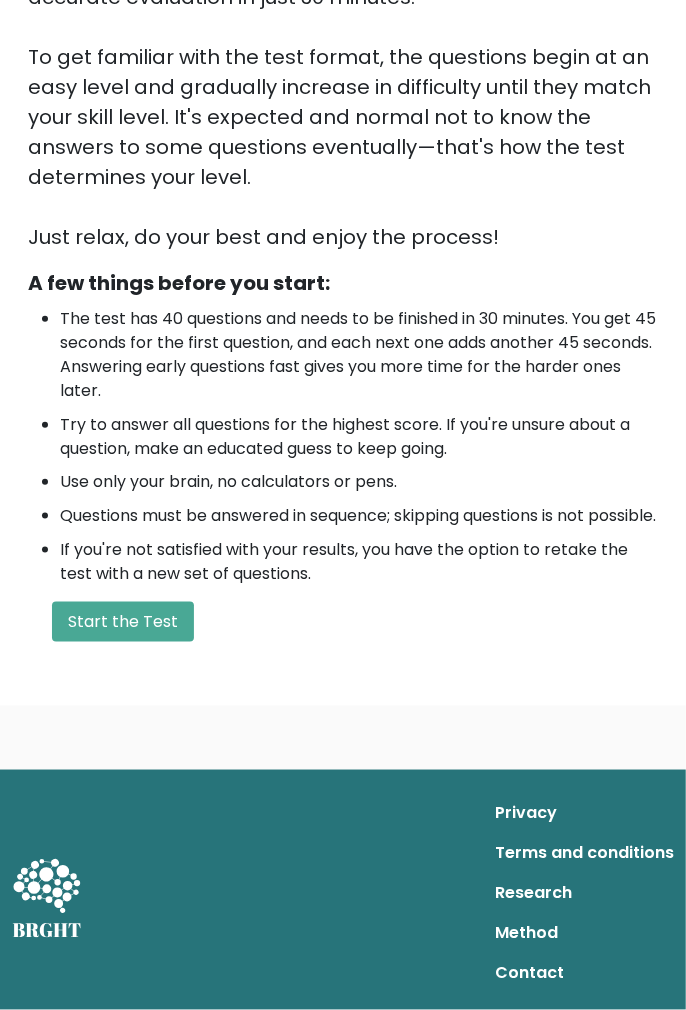 click on "Start the Test" at bounding box center (123, 622) 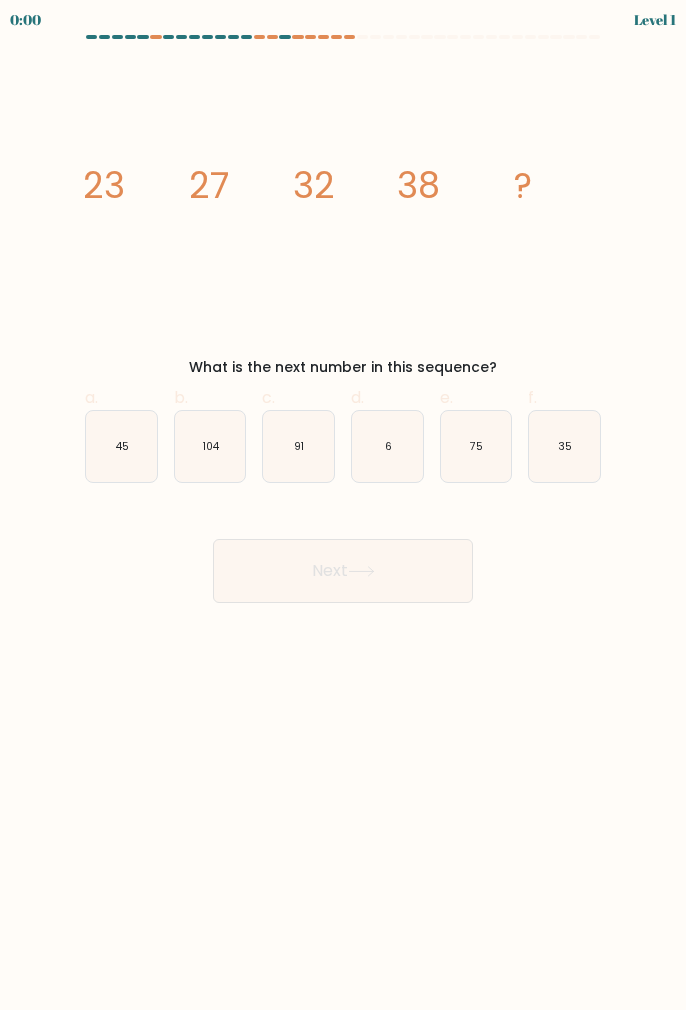 scroll, scrollTop: 0, scrollLeft: 0, axis: both 